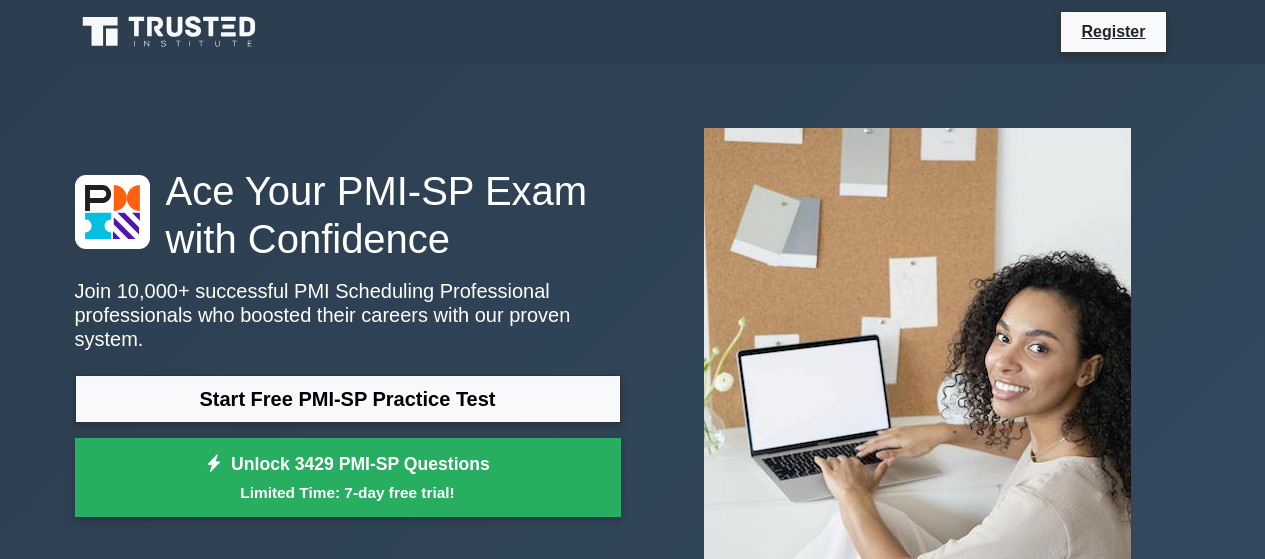 scroll, scrollTop: 0, scrollLeft: 0, axis: both 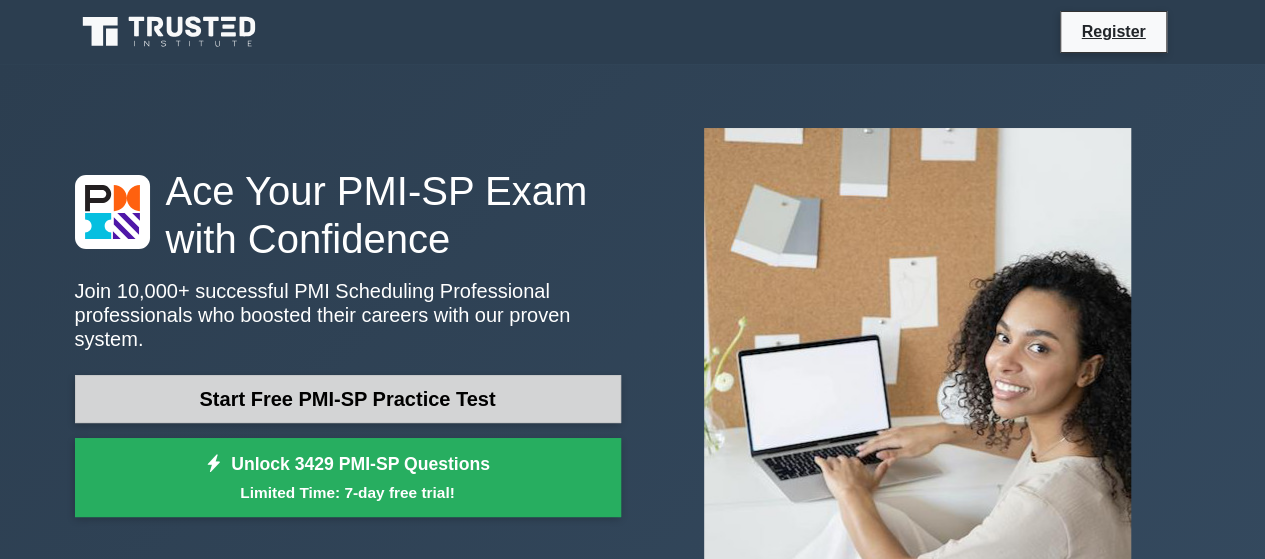 click on "Start Free PMI-SP Practice Test" at bounding box center [348, 399] 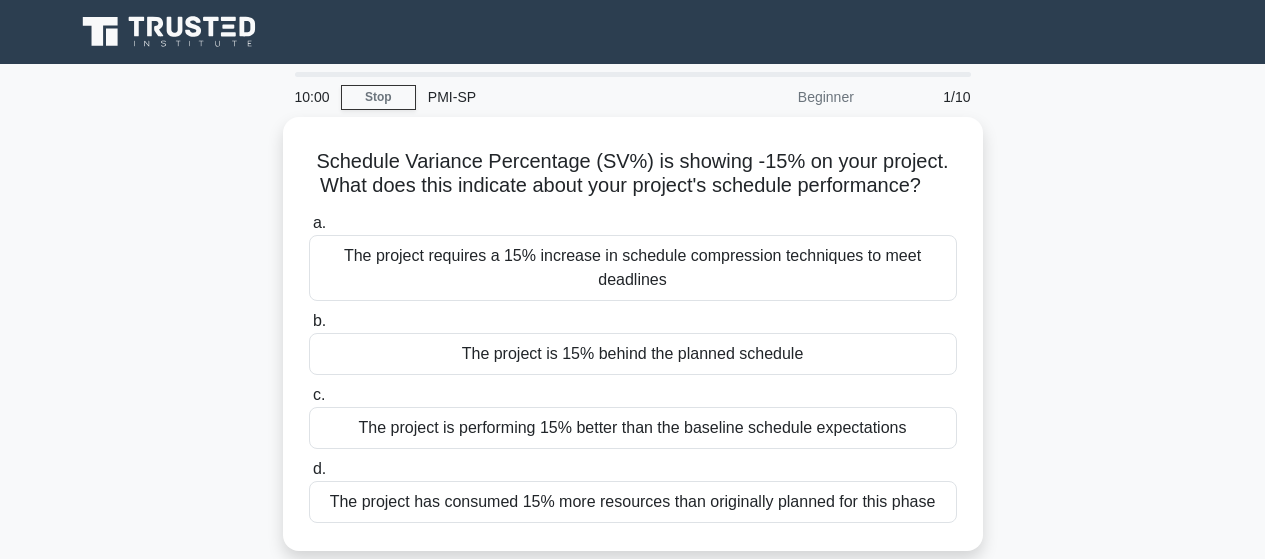 scroll, scrollTop: 0, scrollLeft: 0, axis: both 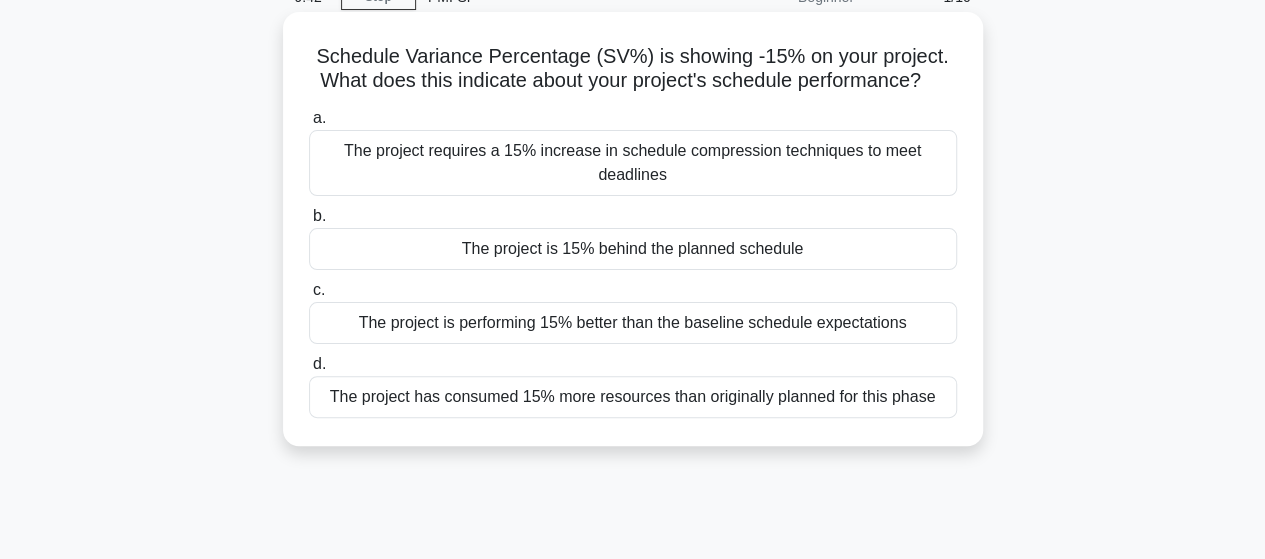 click on "The project is 15% behind the planned schedule" at bounding box center (633, 249) 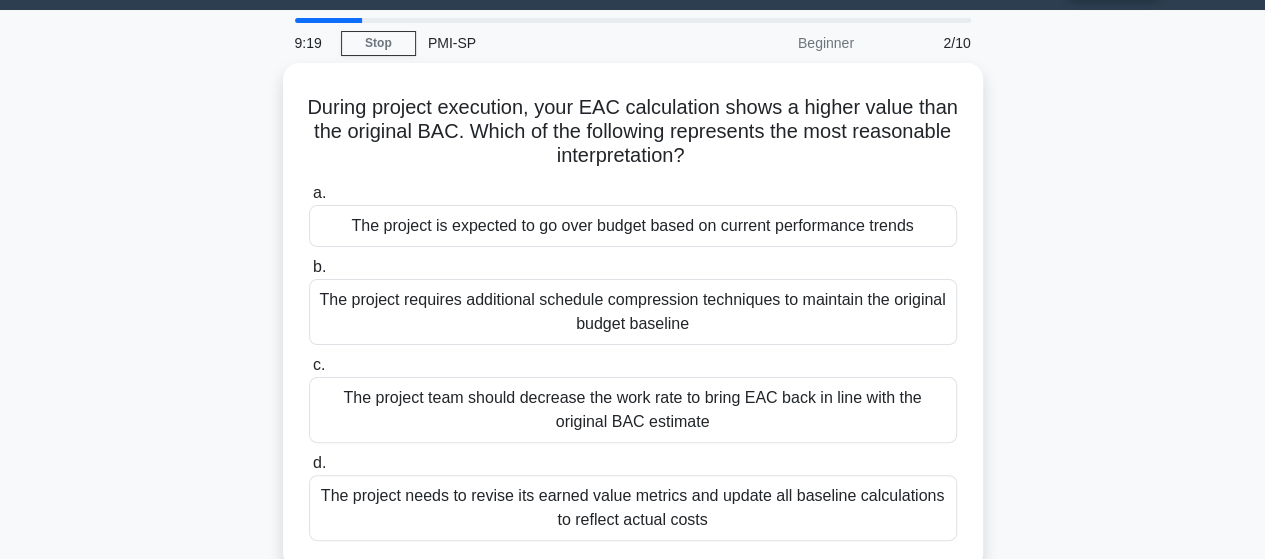 scroll, scrollTop: 100, scrollLeft: 0, axis: vertical 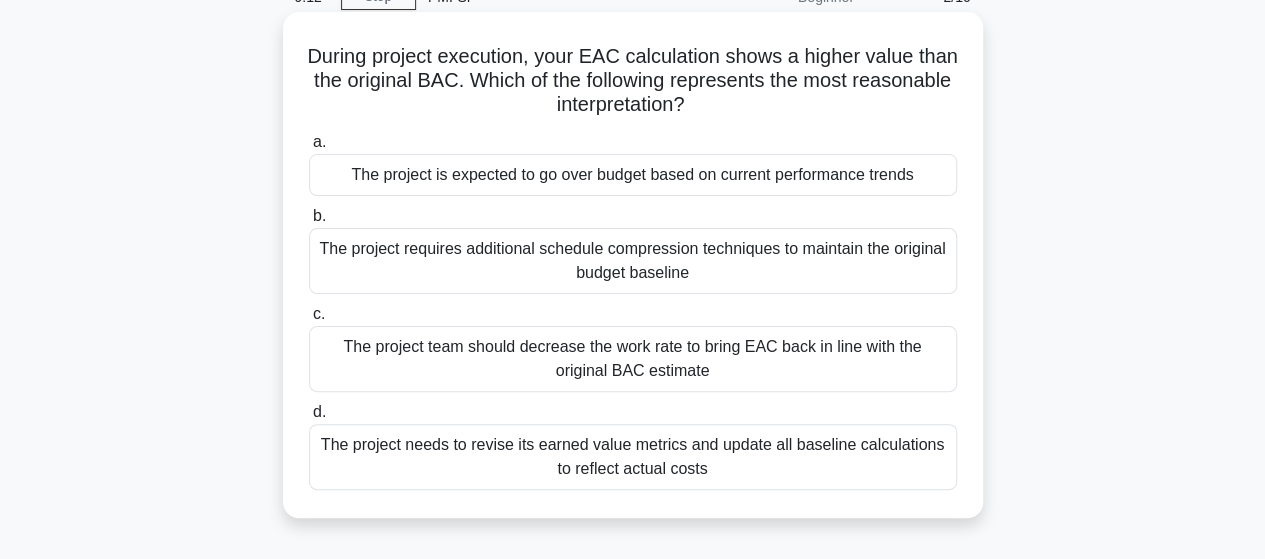 click on "The project is expected to go over budget based on current performance trends" at bounding box center [633, 175] 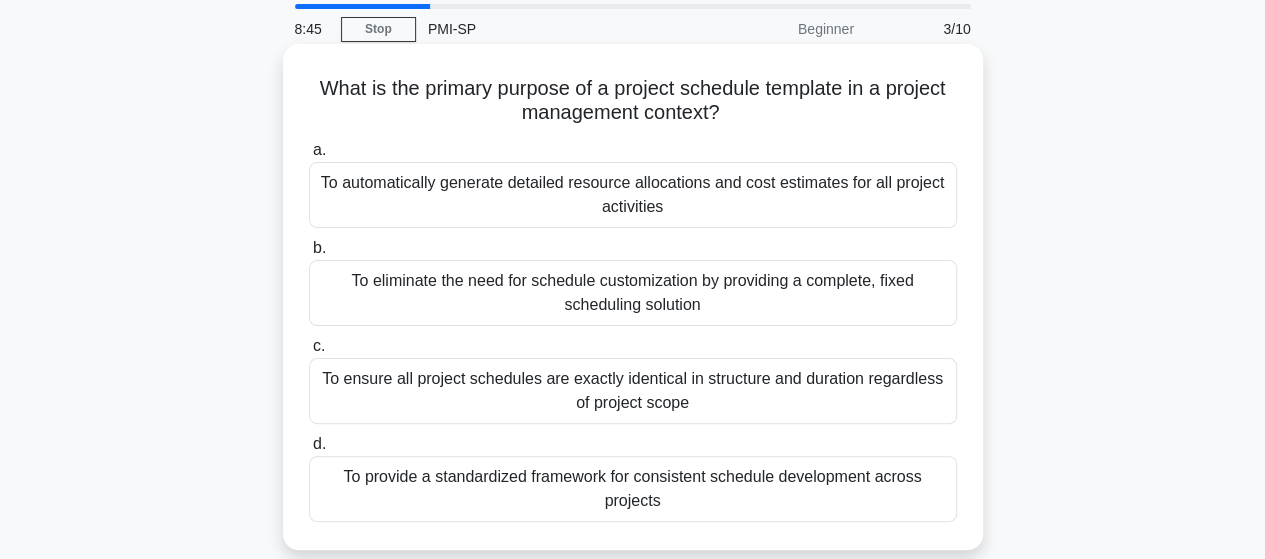 scroll, scrollTop: 100, scrollLeft: 0, axis: vertical 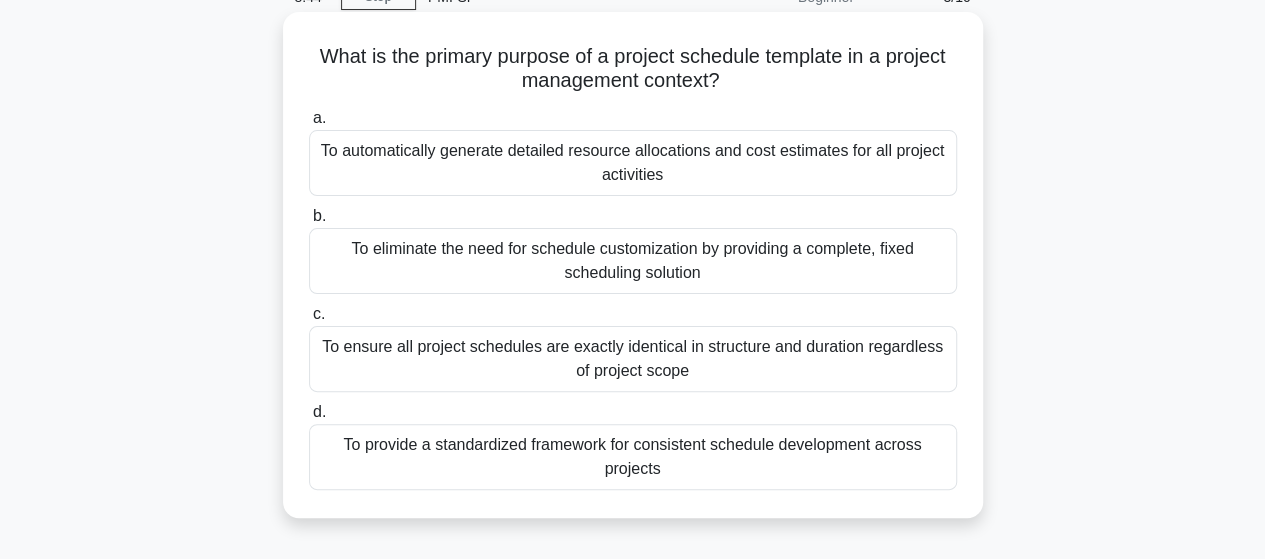 click on "To provide a standardized framework for consistent schedule development across projects" at bounding box center [633, 457] 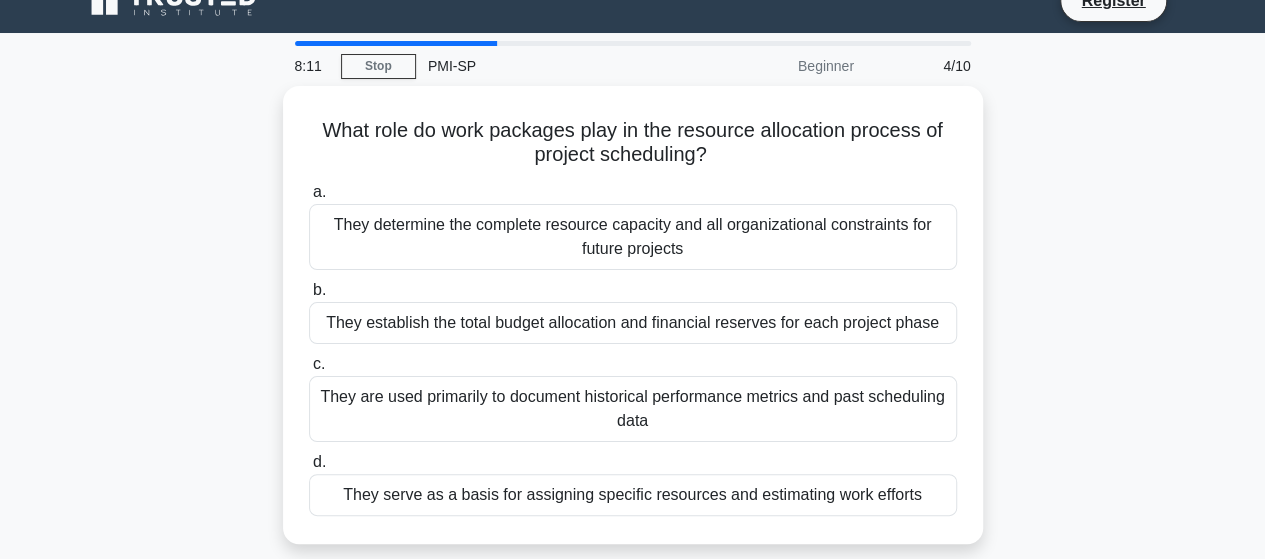scroll, scrollTop: 0, scrollLeft: 0, axis: both 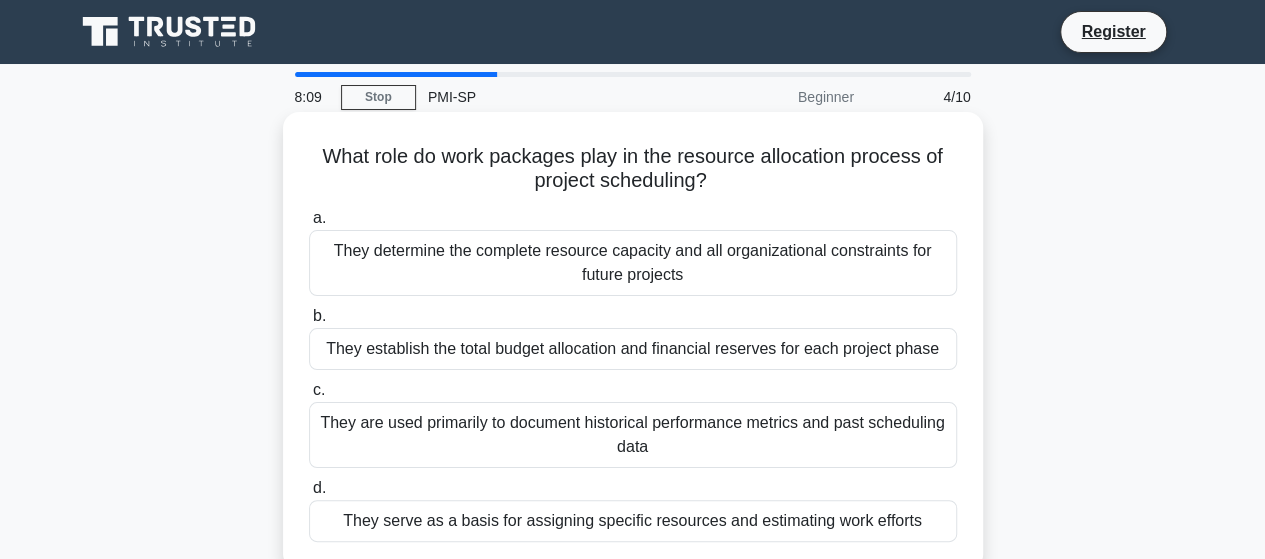 click on "They determine the complete resource capacity and all organizational constraints for future projects" at bounding box center (633, 263) 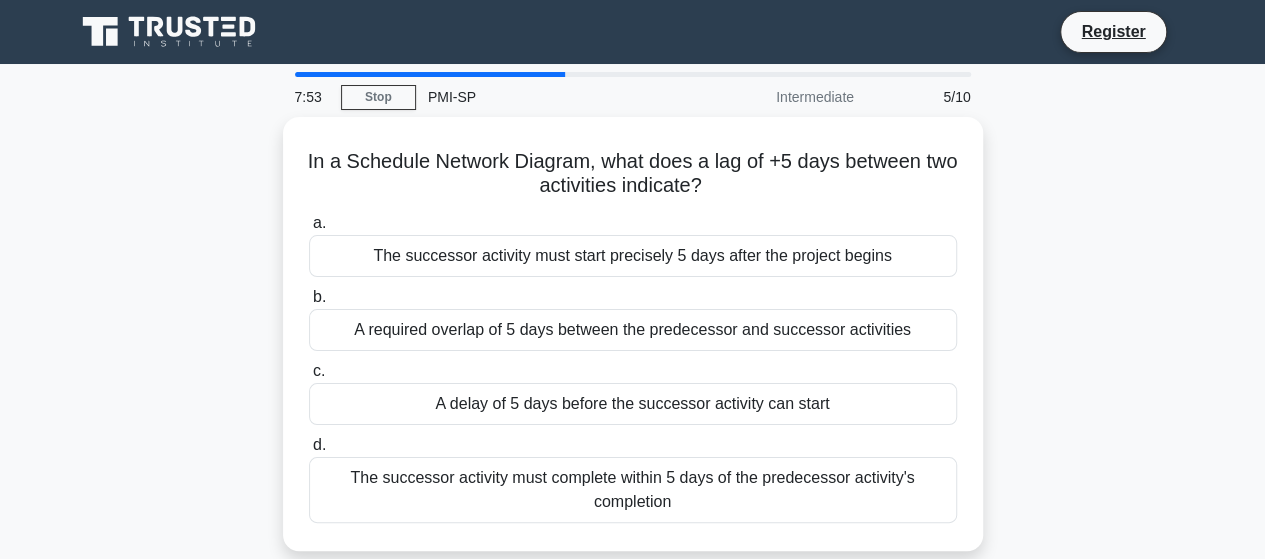 click on "In a Schedule Network Diagram, what does a lag of +5 days between two activities indicate?
.spinner_0XTQ{transform-origin:center;animation:spinner_y6GP .75s linear infinite}@keyframes spinner_y6GP{100%{transform:rotate(360deg)}}
a.
The successor activity must start precisely 5 days after the project begins
b. c." at bounding box center (633, 346) 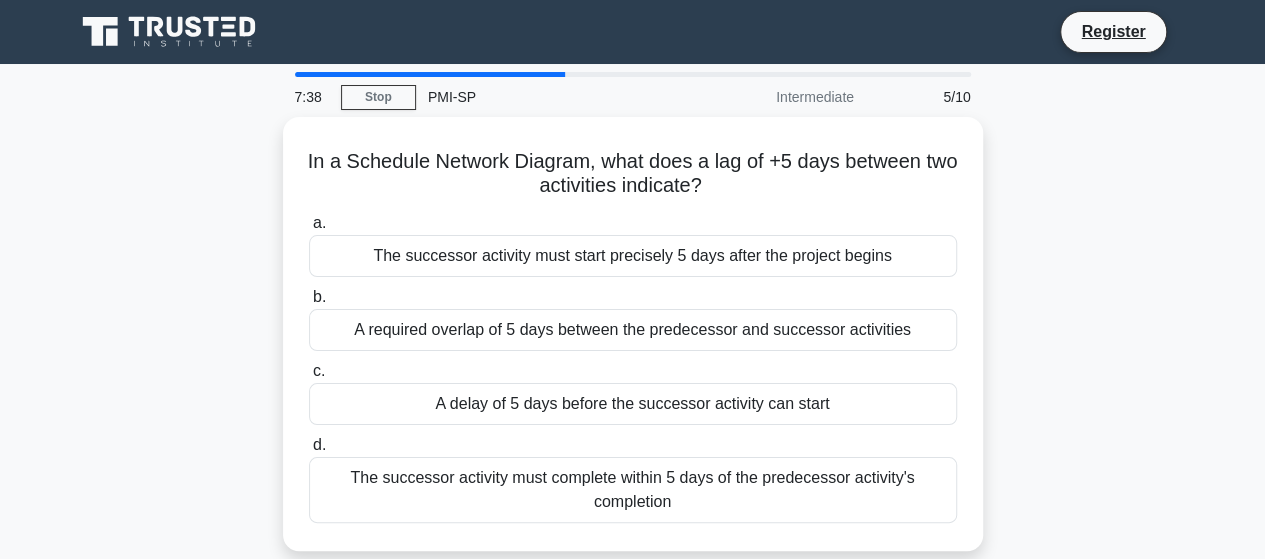 scroll, scrollTop: 100, scrollLeft: 0, axis: vertical 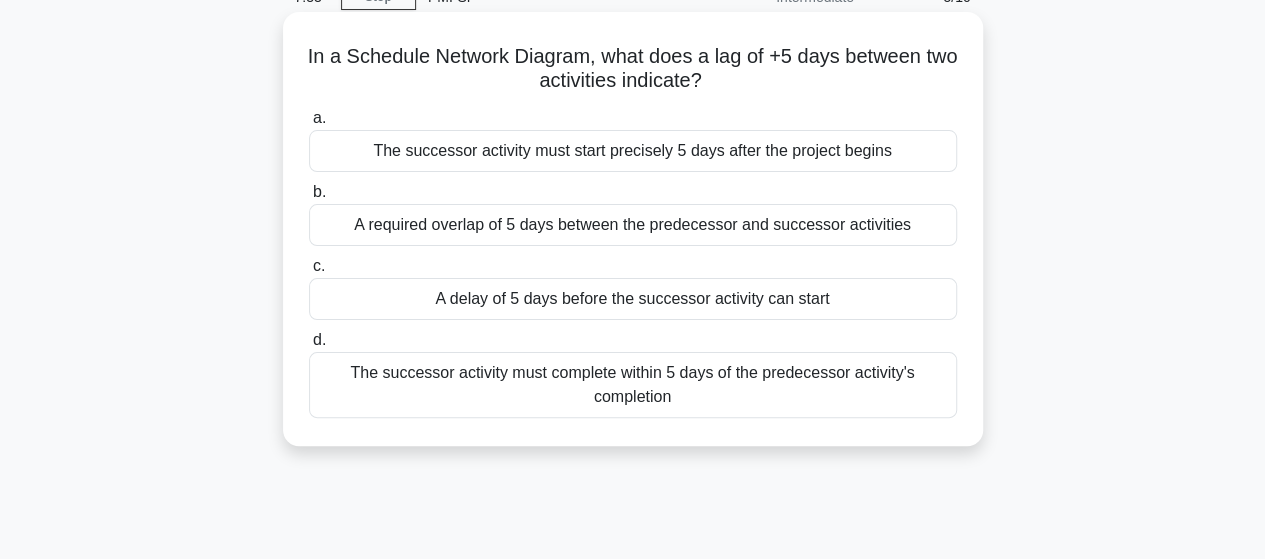 click on "A delay of 5 days before the successor activity can start" at bounding box center (633, 299) 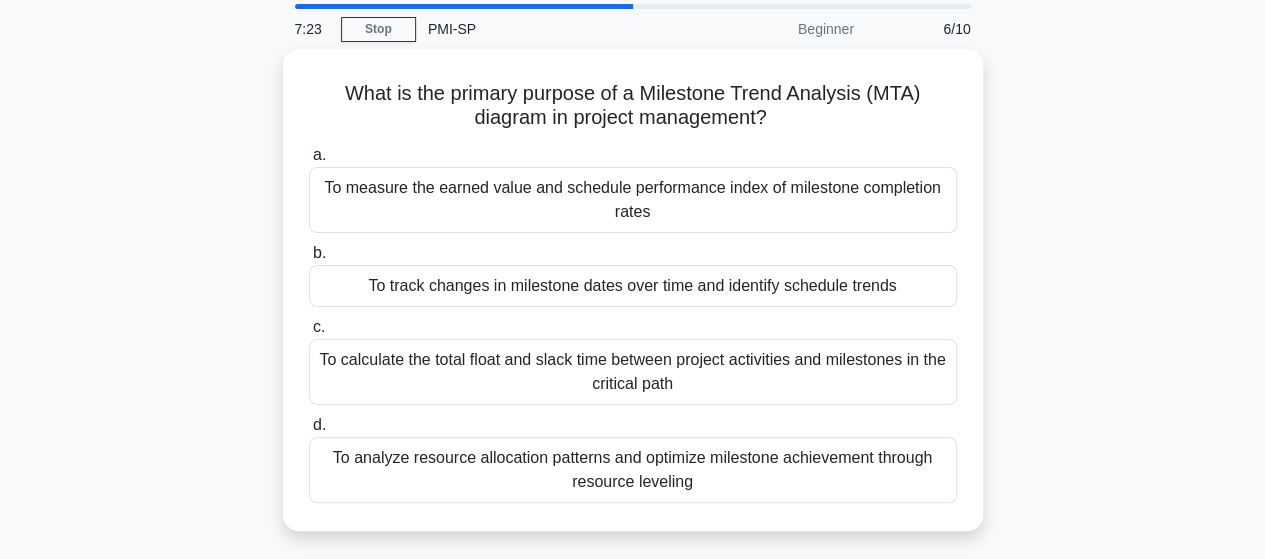 scroll, scrollTop: 100, scrollLeft: 0, axis: vertical 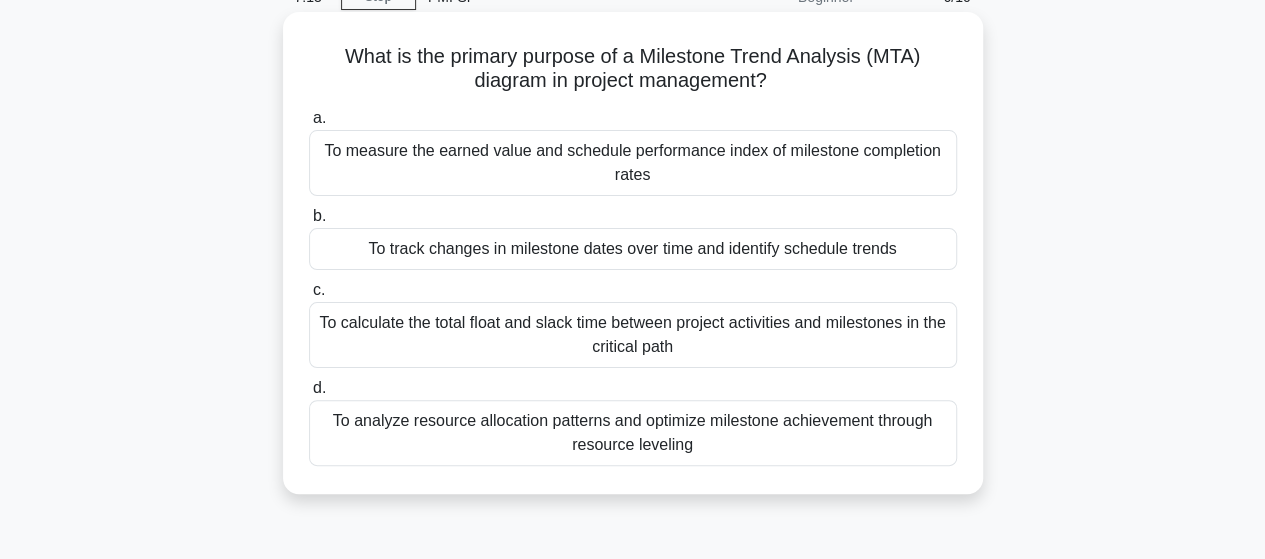 click on "To track changes in milestone dates over time and identify schedule trends" at bounding box center (633, 249) 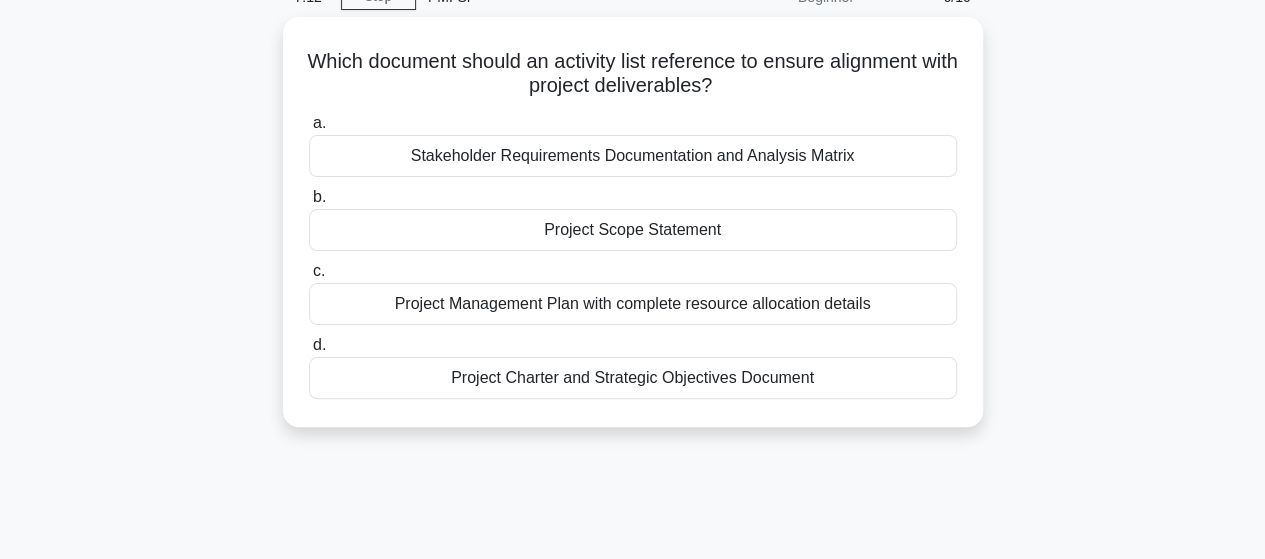 scroll, scrollTop: 0, scrollLeft: 0, axis: both 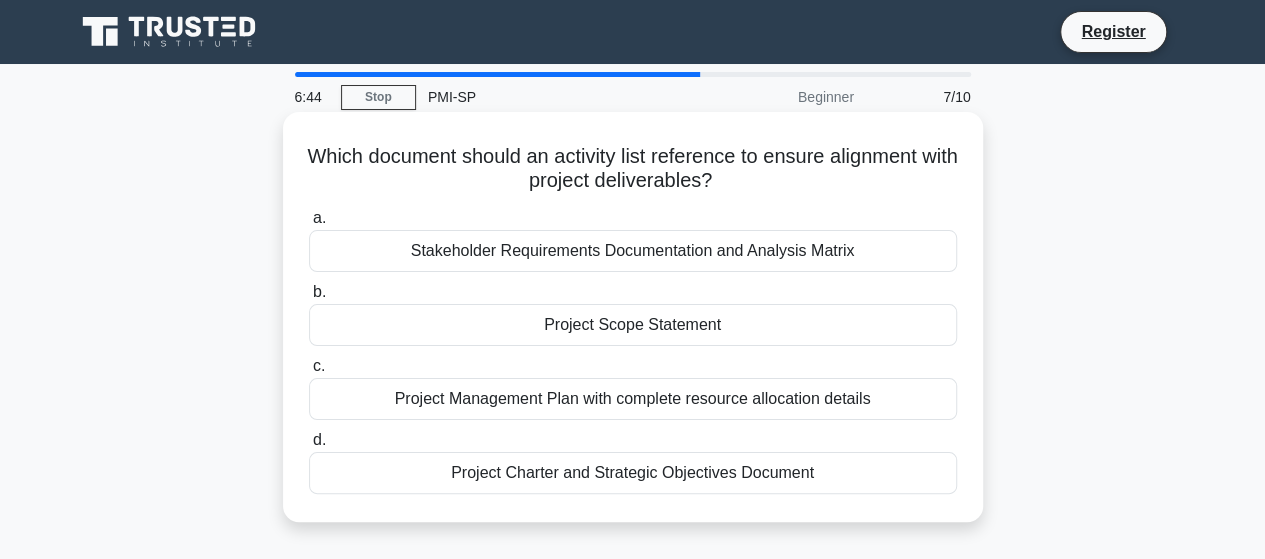 click on "Project Scope Statement" at bounding box center (633, 325) 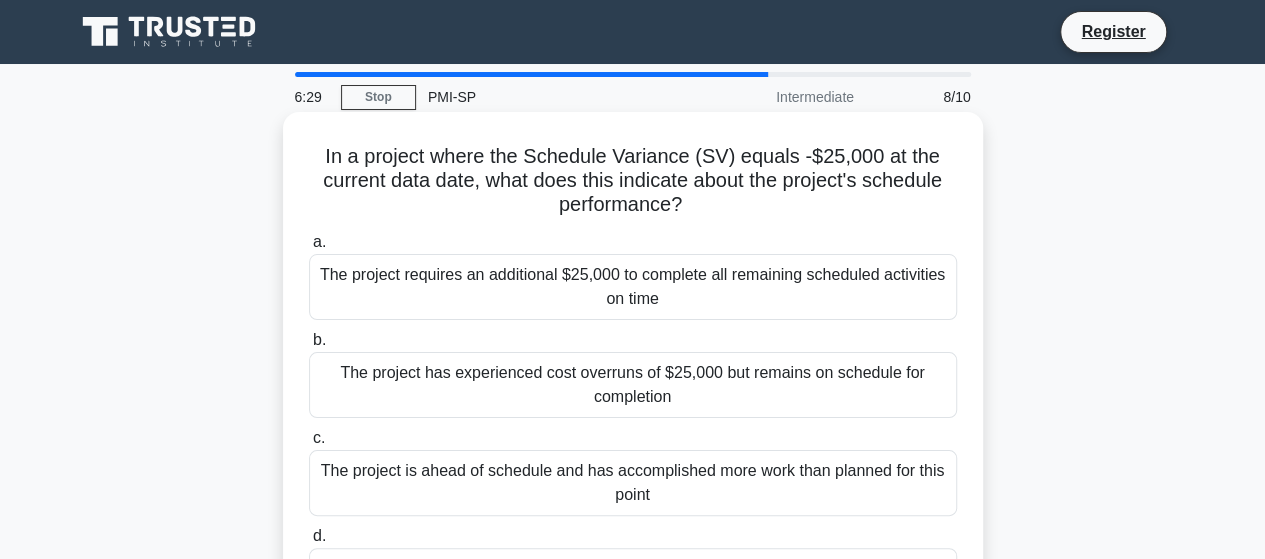 scroll, scrollTop: 100, scrollLeft: 0, axis: vertical 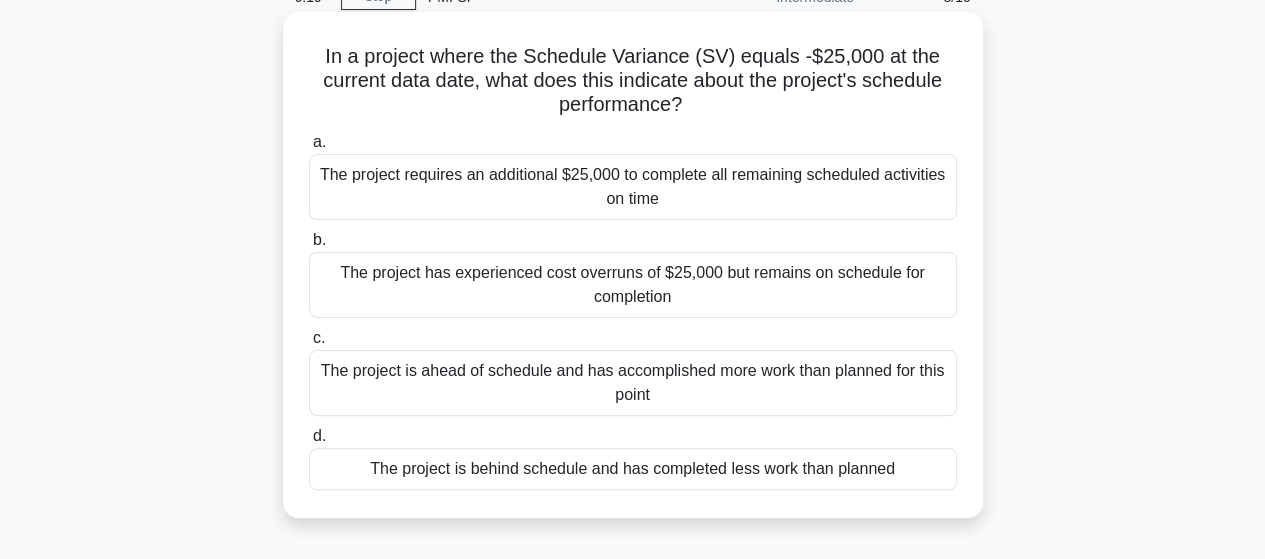click on "The project is behind schedule and has completed less work than planned" at bounding box center [633, 469] 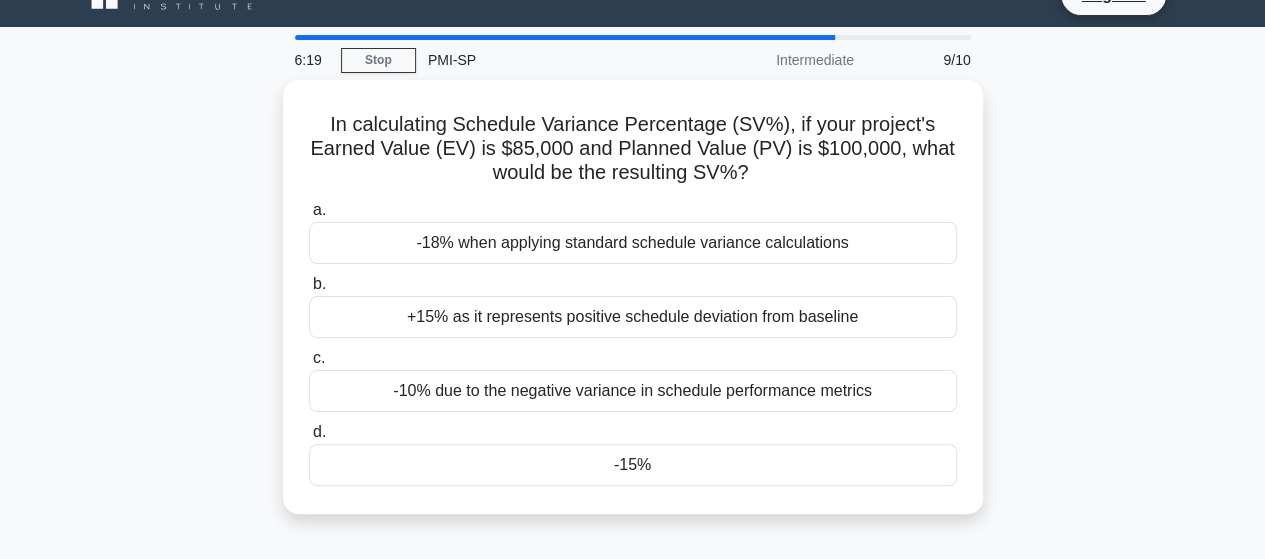 scroll, scrollTop: 0, scrollLeft: 0, axis: both 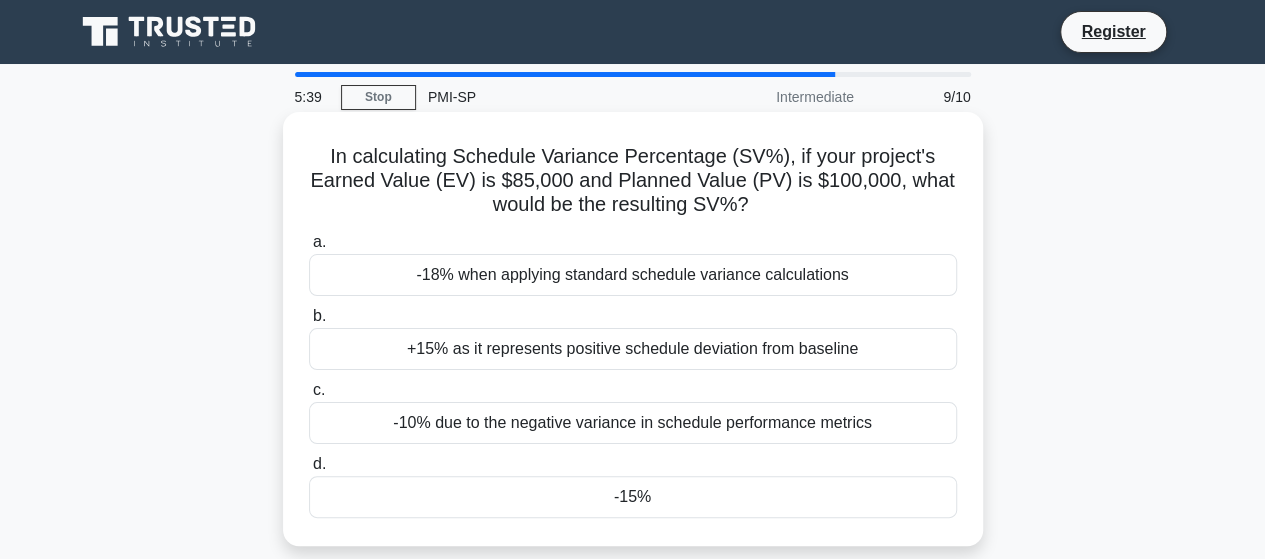 click on "-15%" at bounding box center (633, 497) 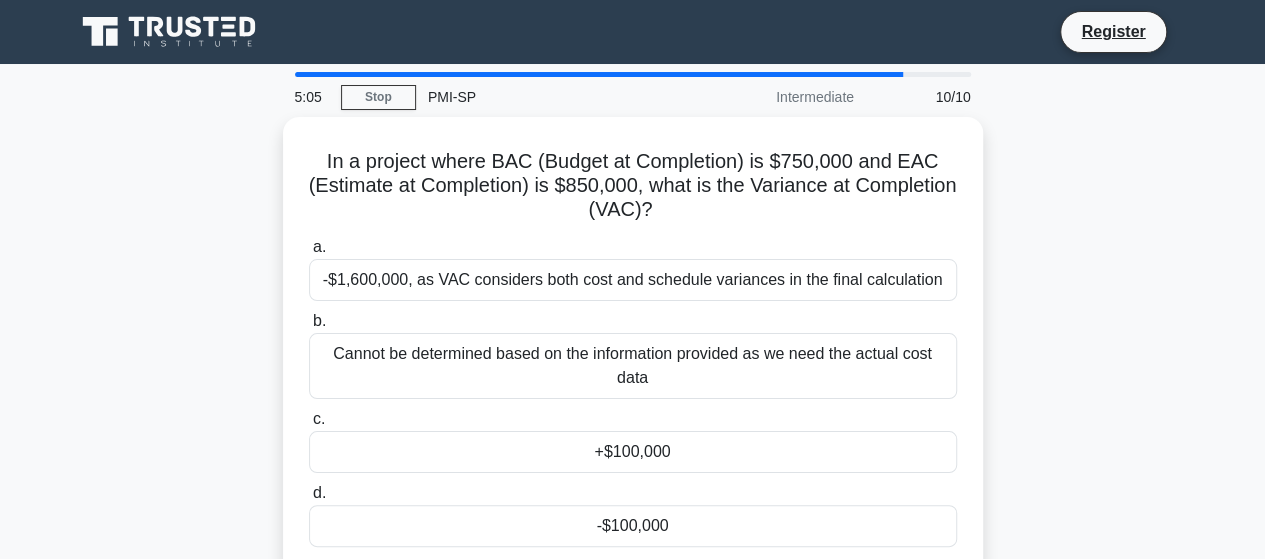 click on "In a project where BAC (Budget at Completion) is $750,000 and EAC (Estimate at Completion) is $850,000, what is the Variance at Completion (VAC)?
.spinner_0XTQ{transform-origin:center;animation:spinner_y6GP .75s linear infinite}@keyframes spinner_y6GP{100%{transform:rotate(360deg)}}
a.
-$1,600,000, as VAC considers both cost and schedule variances in the final calculation" at bounding box center (633, 358) 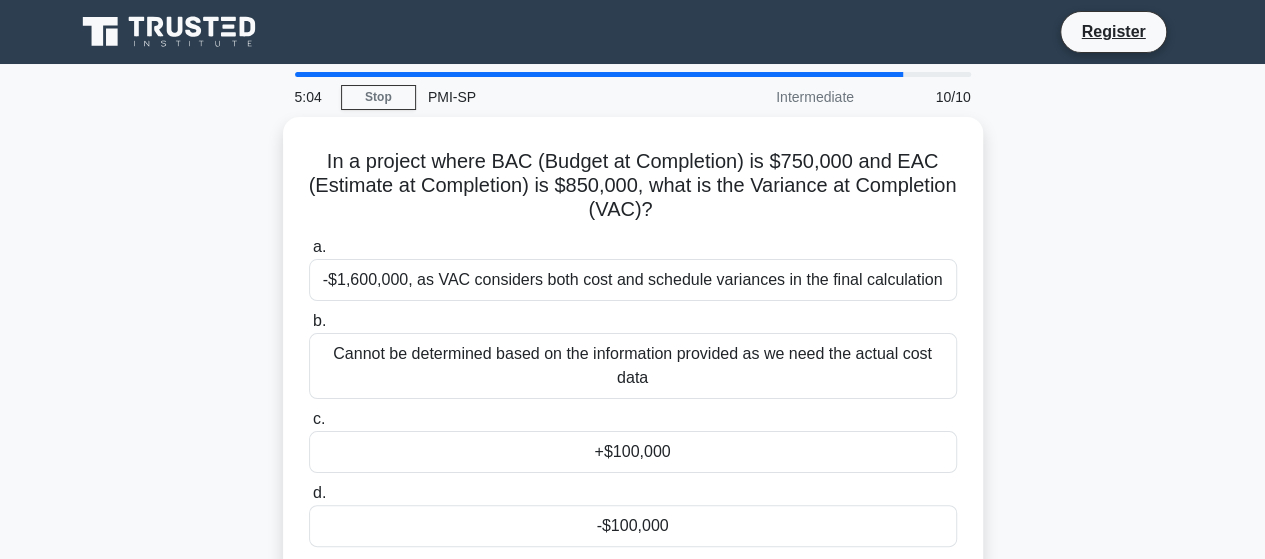 scroll, scrollTop: 100, scrollLeft: 0, axis: vertical 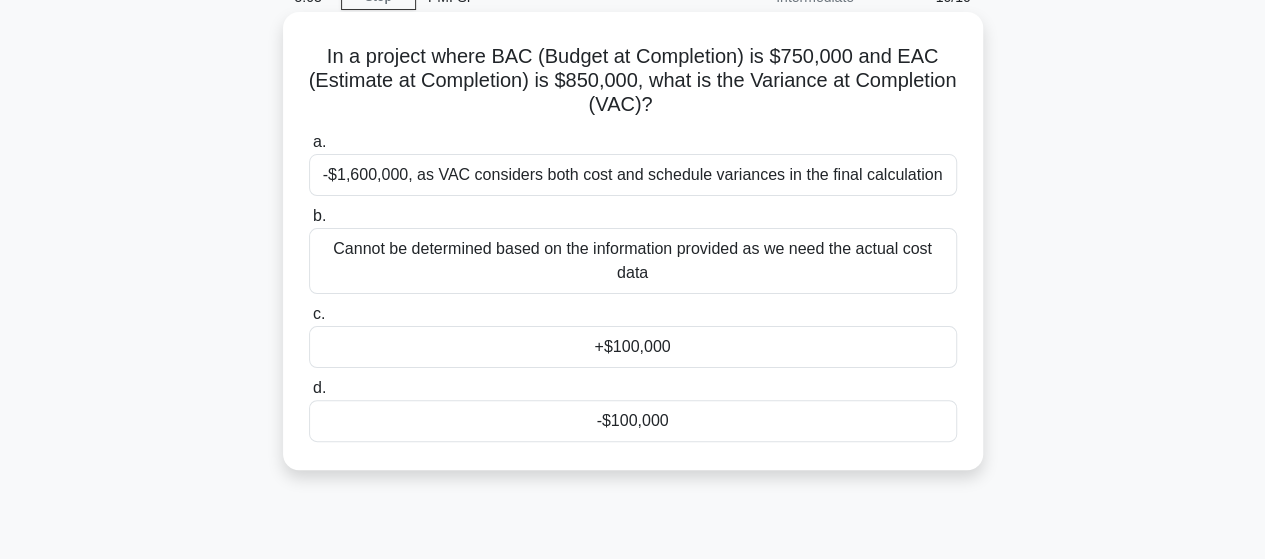 click on "-$100,000" at bounding box center (633, 421) 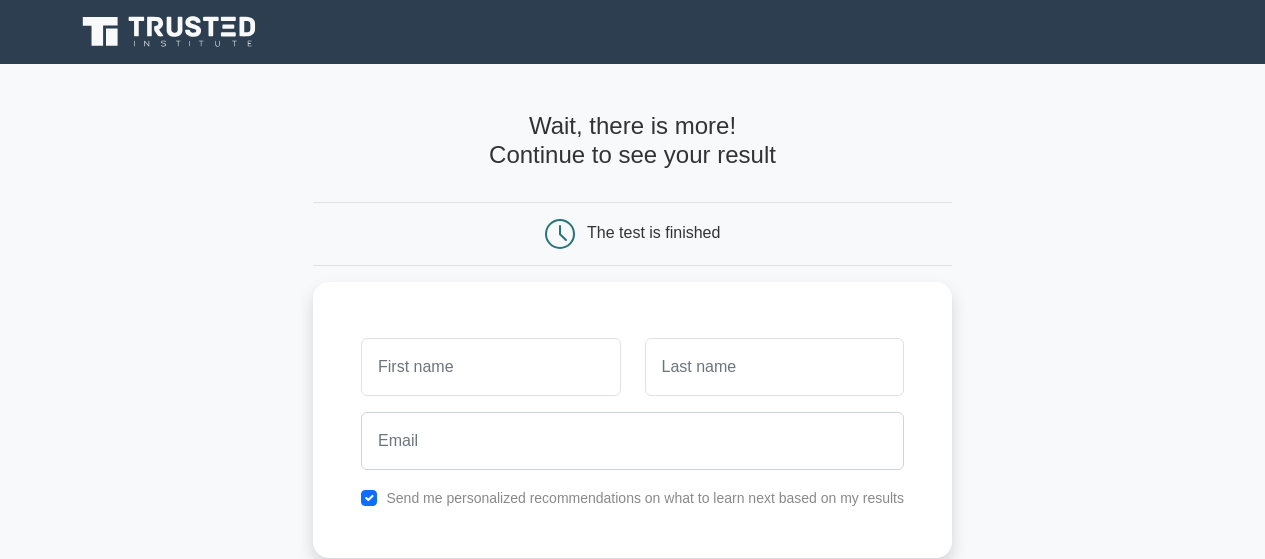 scroll, scrollTop: 0, scrollLeft: 0, axis: both 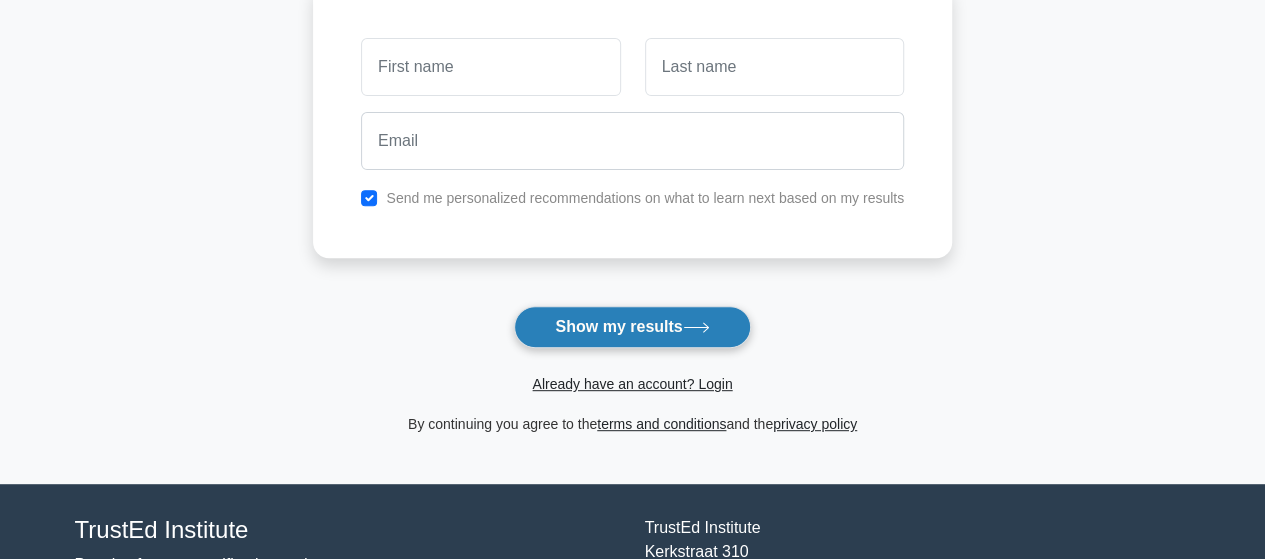 click on "Show my results" at bounding box center (632, 327) 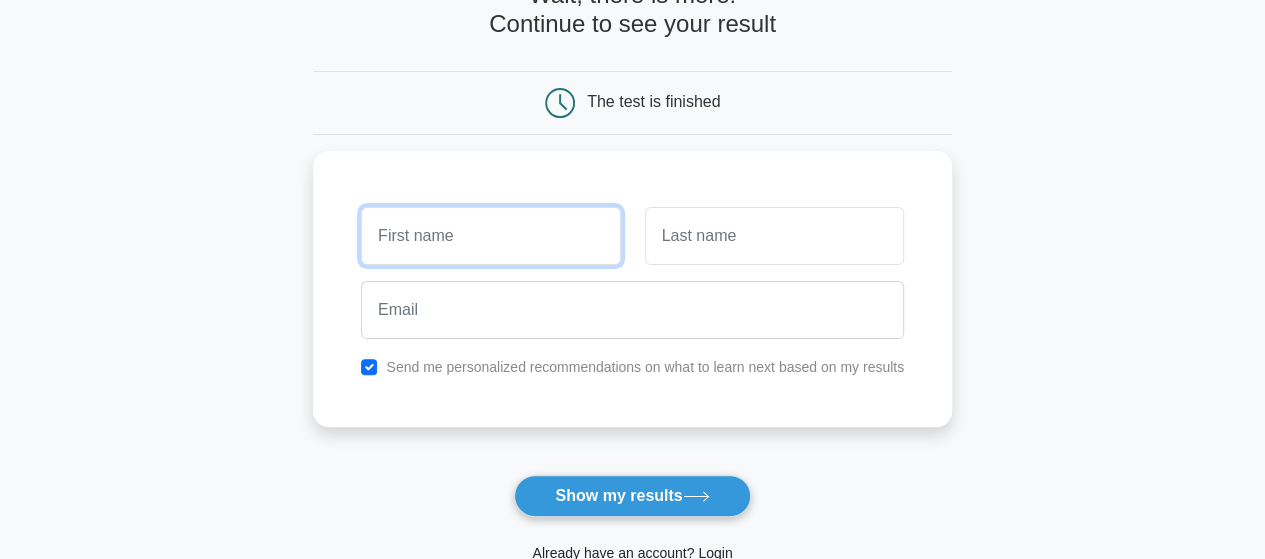 scroll, scrollTop: 0, scrollLeft: 0, axis: both 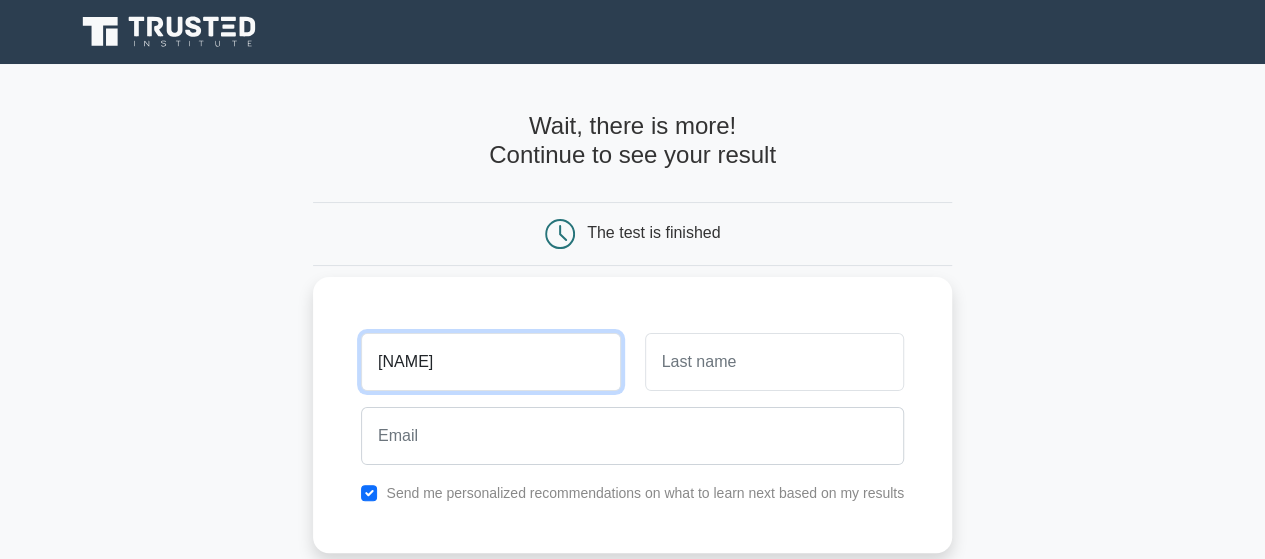 type on "[NAME]" 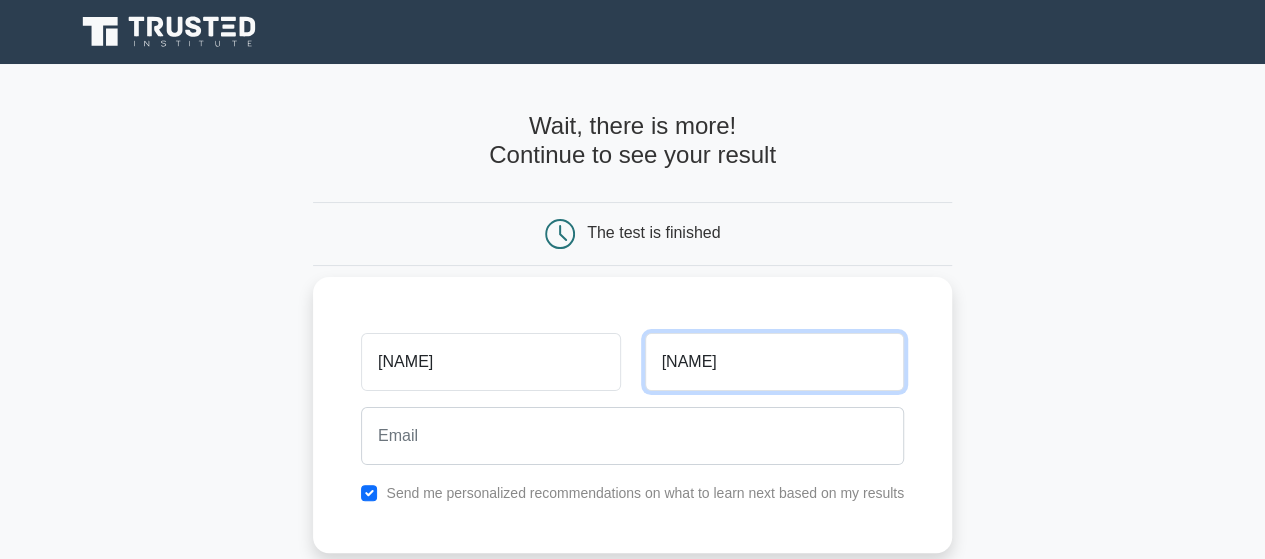 type on "[NAME]" 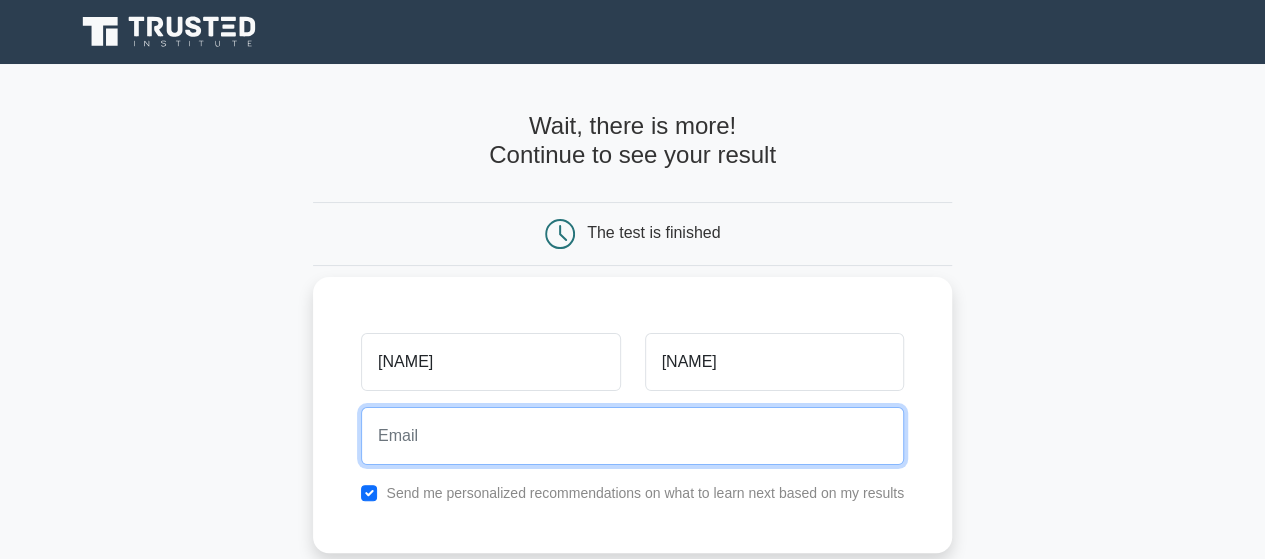 click at bounding box center [632, 436] 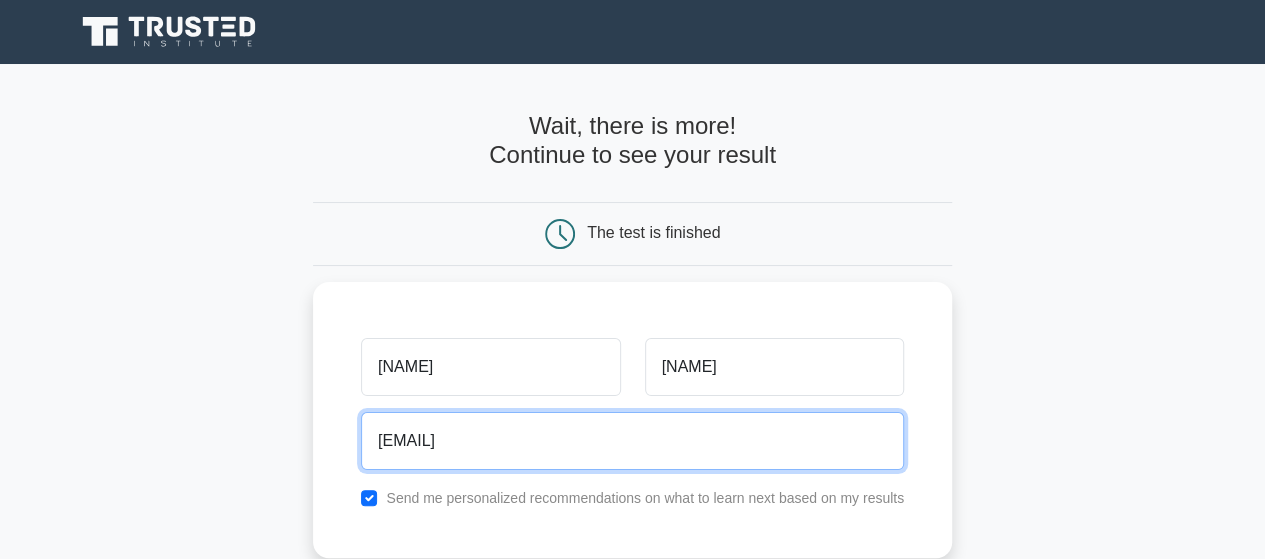 type on "[EMAIL]" 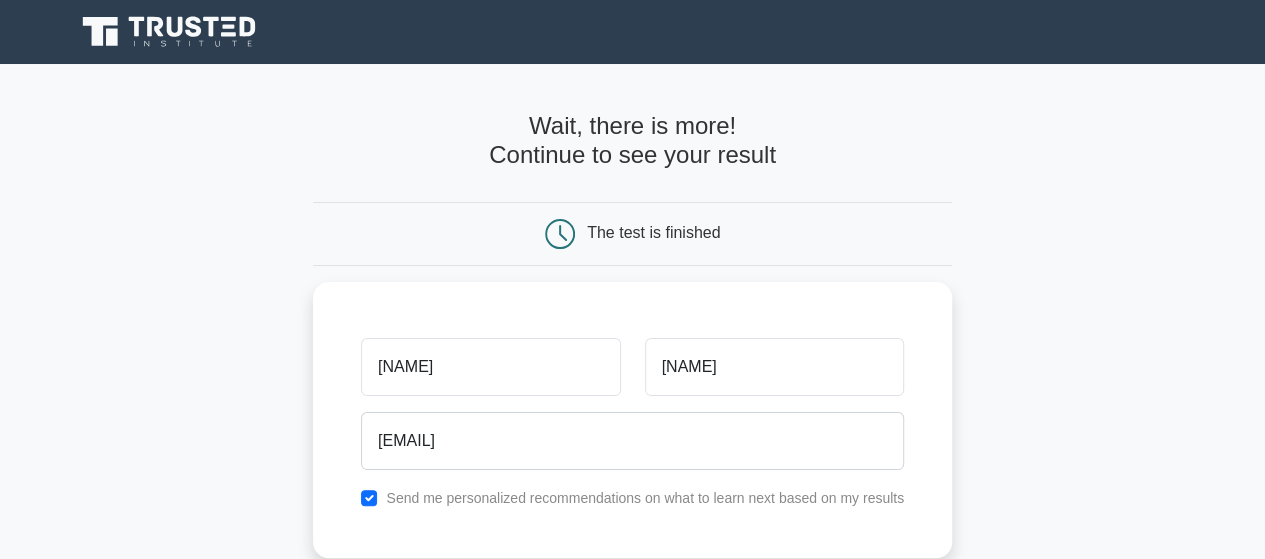 click on "[NAME] [NAME]" at bounding box center [632, 424] 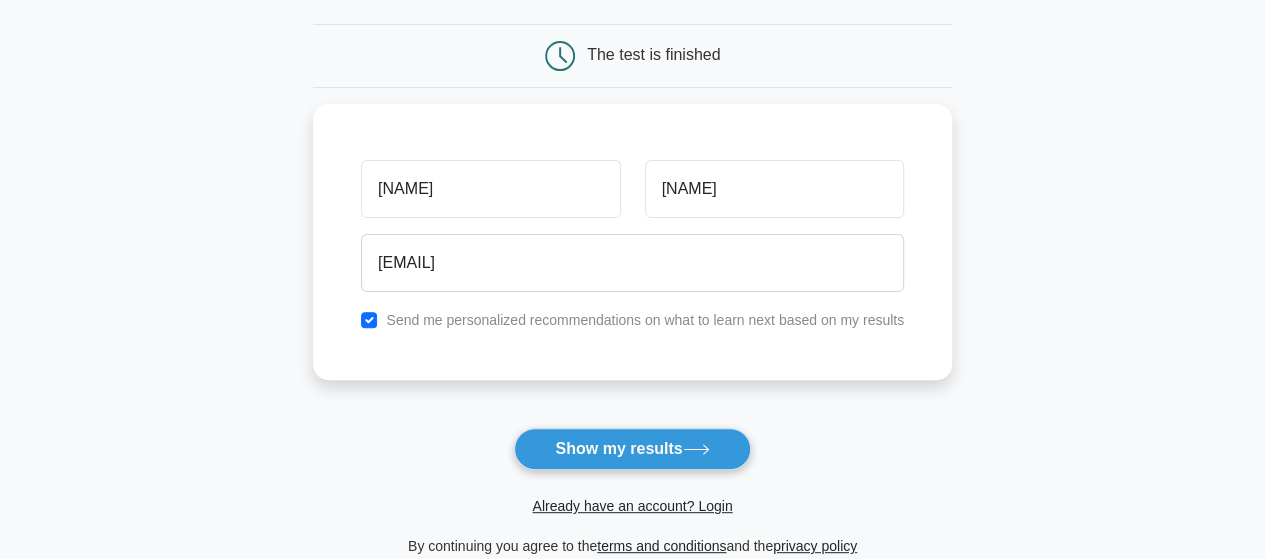 scroll, scrollTop: 400, scrollLeft: 0, axis: vertical 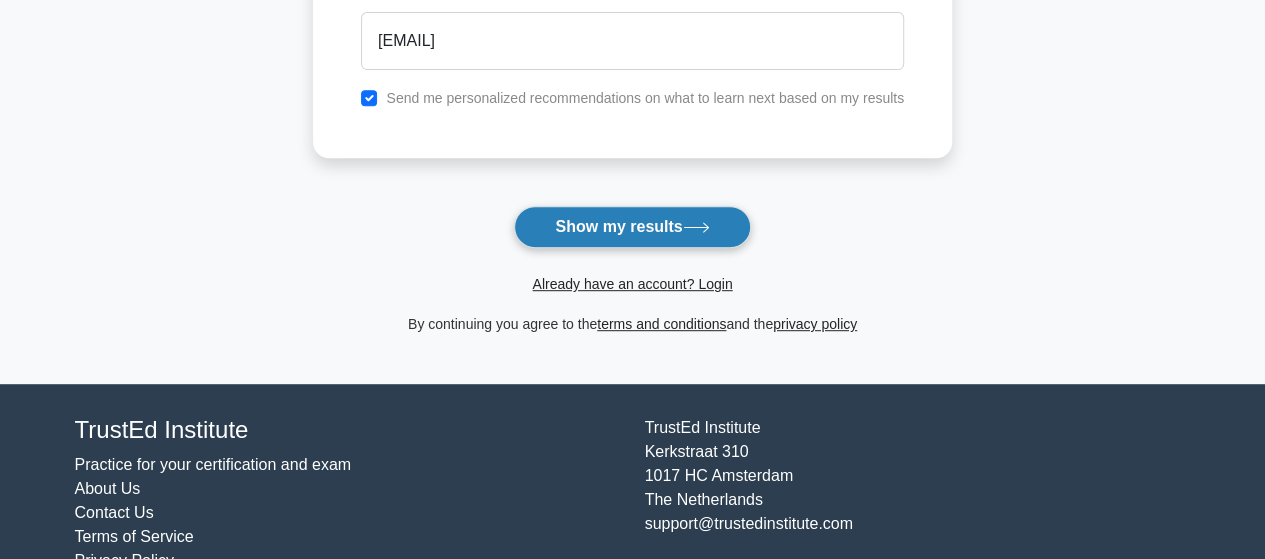 click on "Show my results" at bounding box center [632, 227] 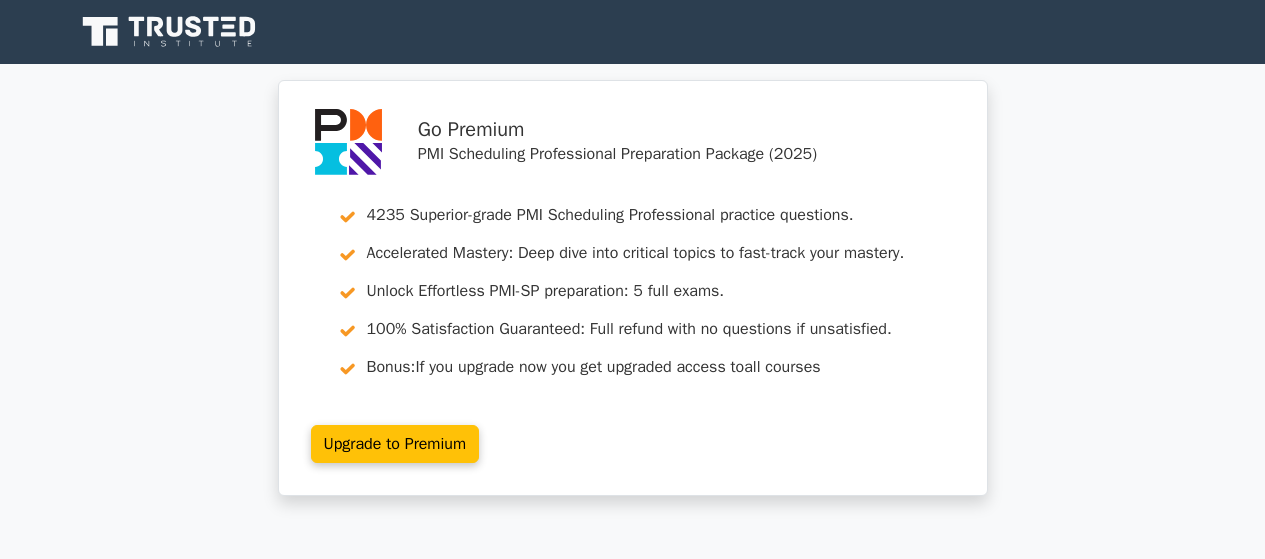 scroll, scrollTop: 0, scrollLeft: 0, axis: both 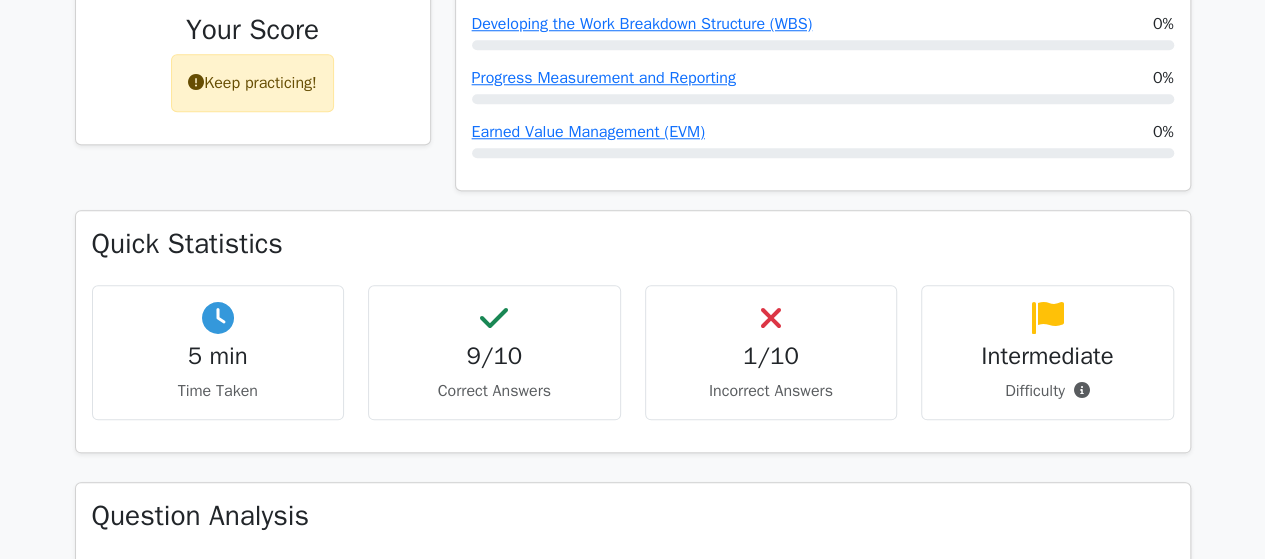 click on "1/10" at bounding box center [771, 356] 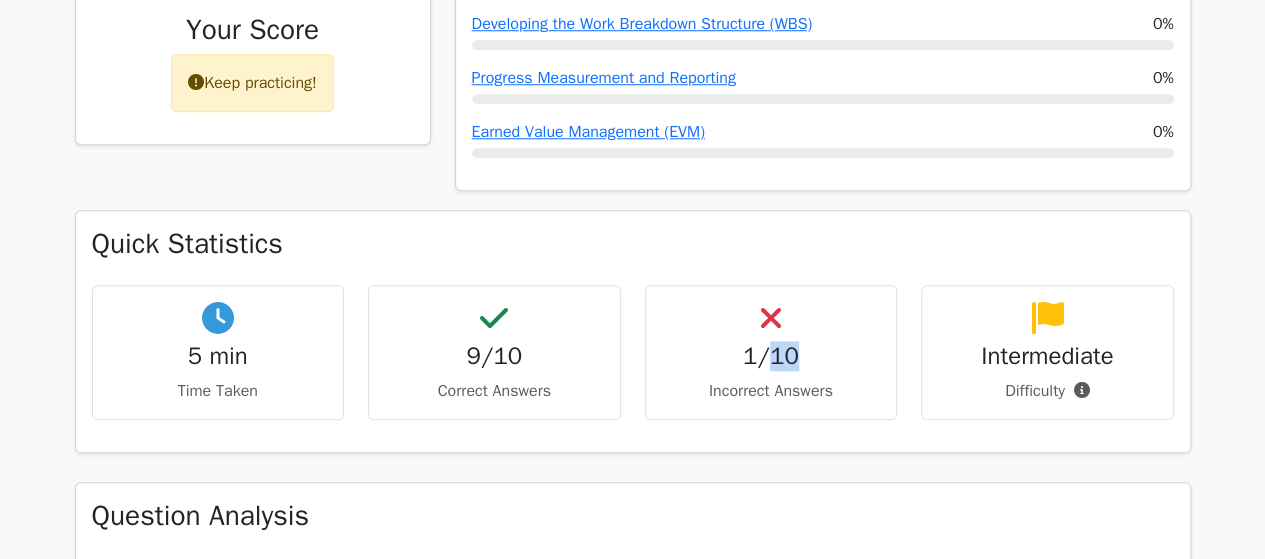 click on "1/10" at bounding box center [771, 356] 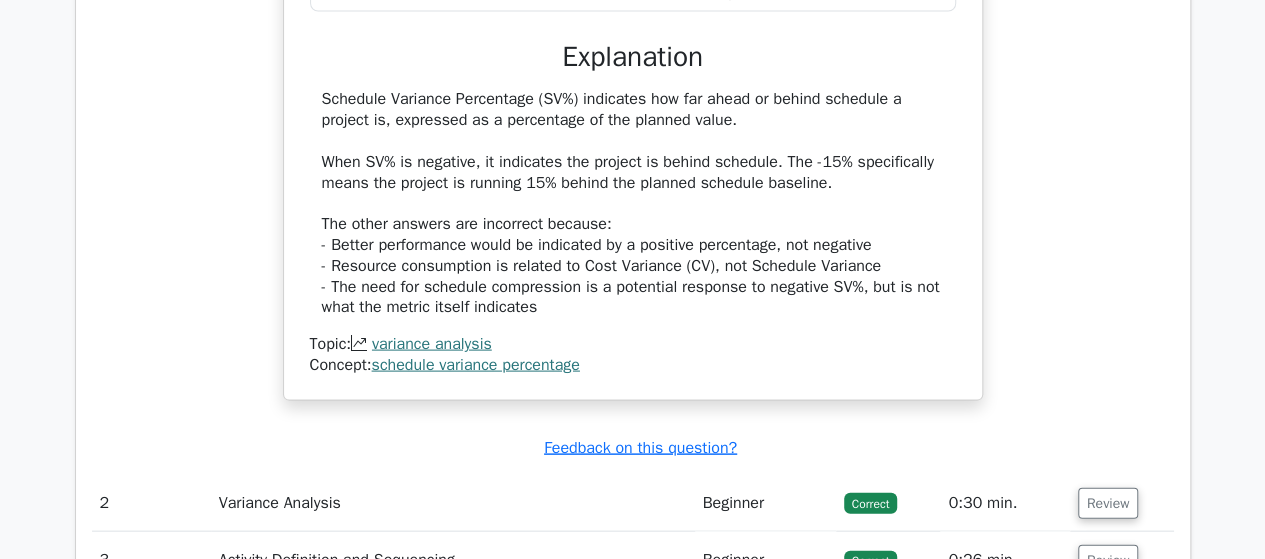 scroll, scrollTop: 2200, scrollLeft: 0, axis: vertical 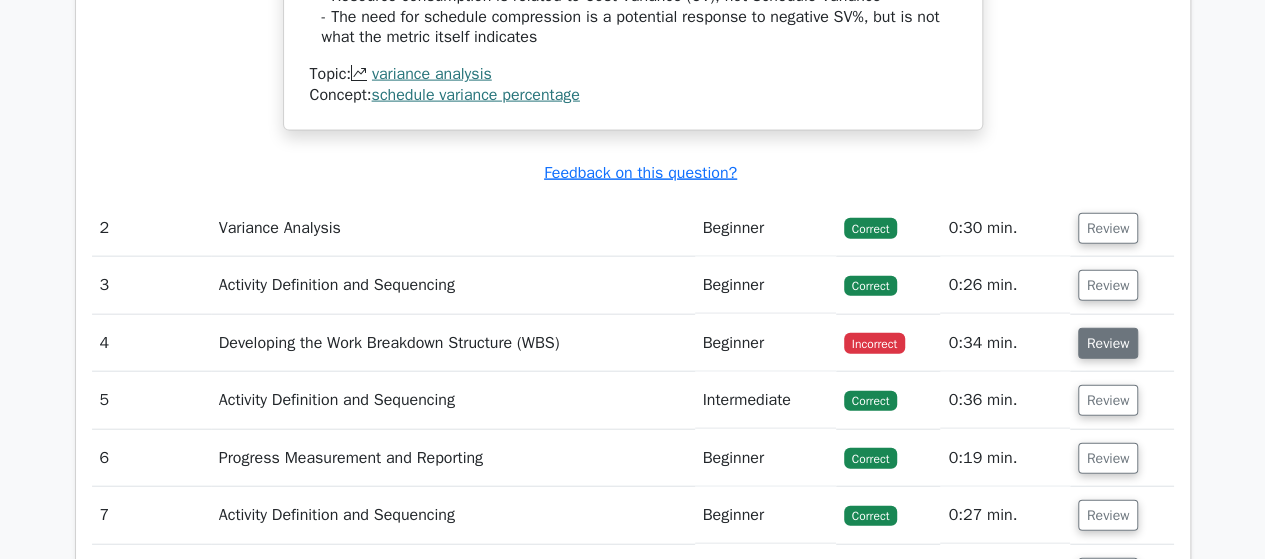 click on "Review" at bounding box center [1108, 343] 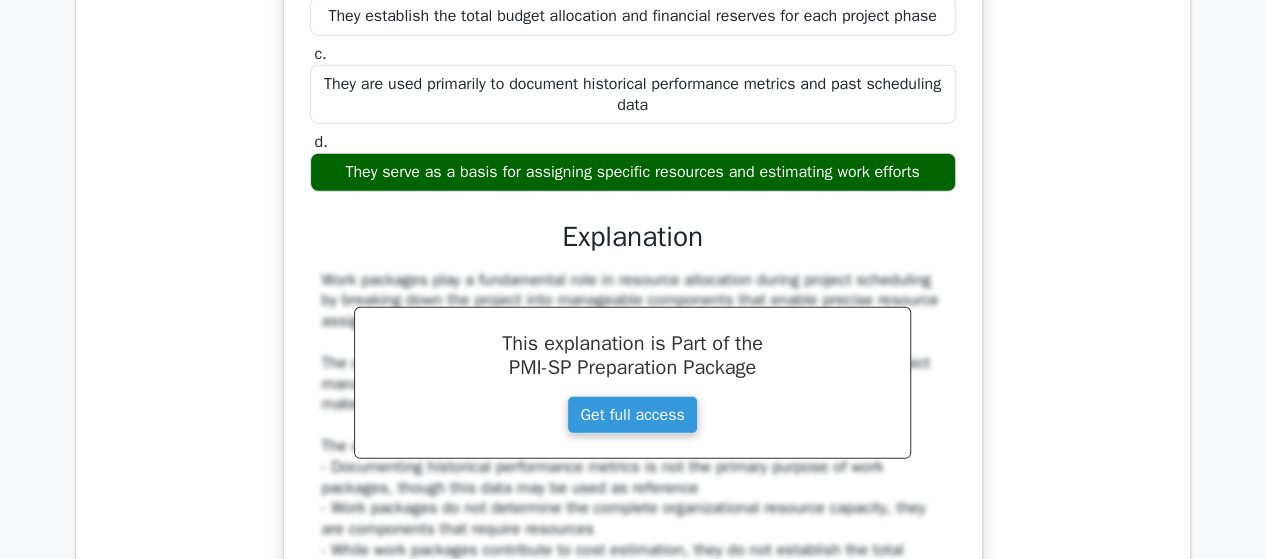 scroll, scrollTop: 2900, scrollLeft: 0, axis: vertical 